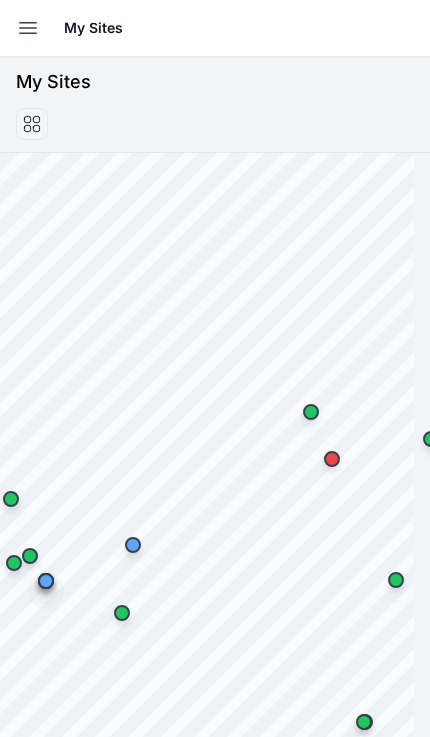 scroll, scrollTop: 0, scrollLeft: 0, axis: both 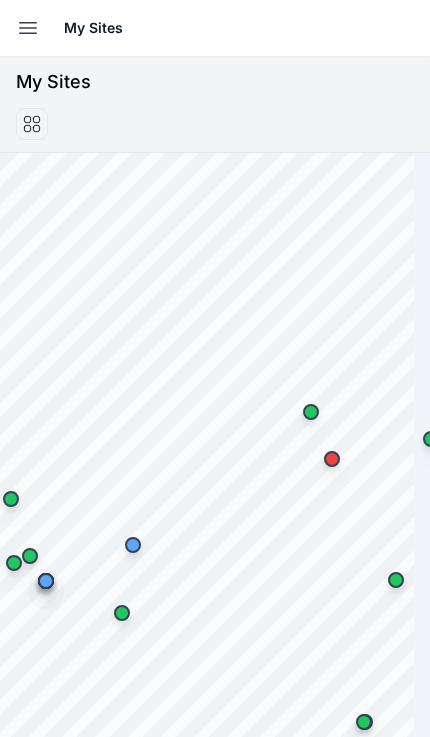 click 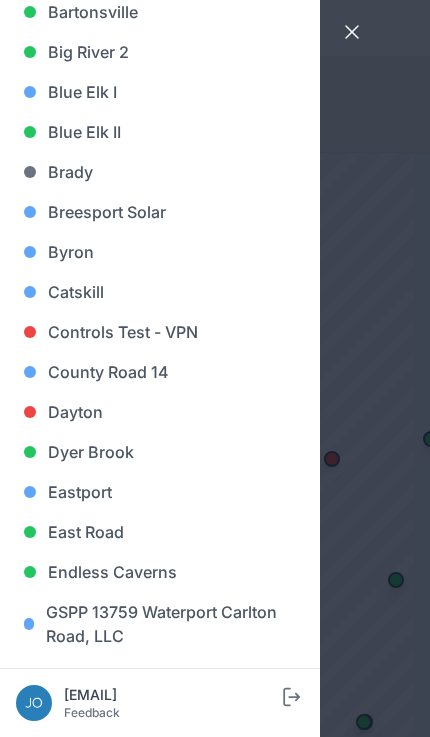 scroll, scrollTop: 301, scrollLeft: 0, axis: vertical 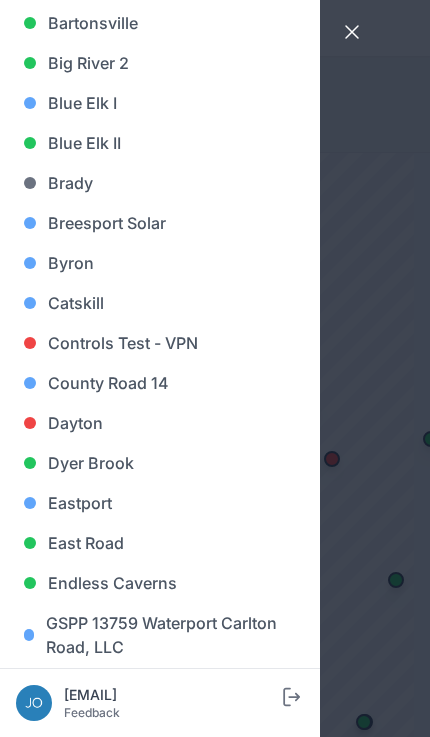 click on "Breesport Solar" at bounding box center (160, 223) 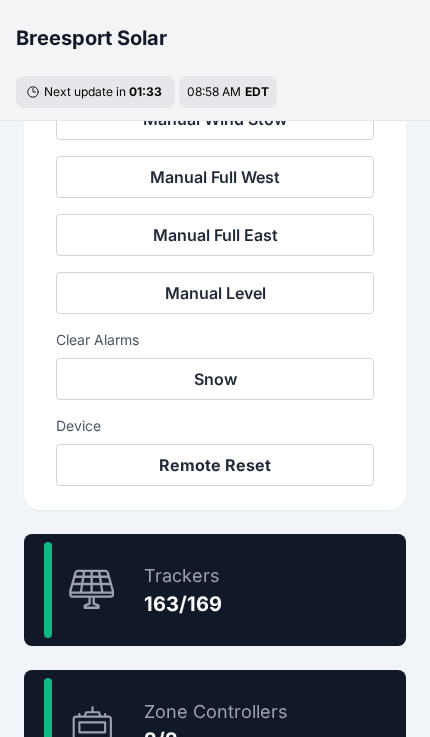 click on "96.4 % Trackers 163/169" at bounding box center (215, 590) 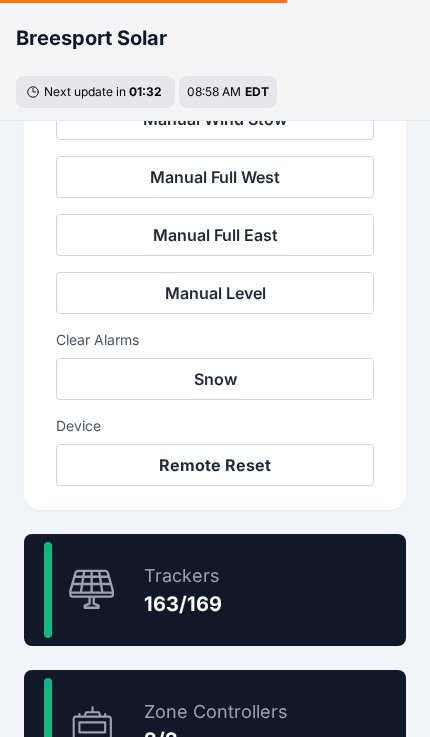 scroll, scrollTop: 60, scrollLeft: 0, axis: vertical 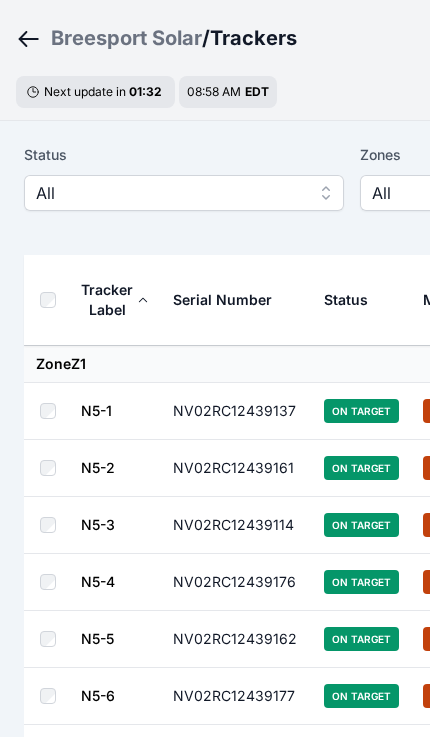 click on "All" at bounding box center (184, 193) 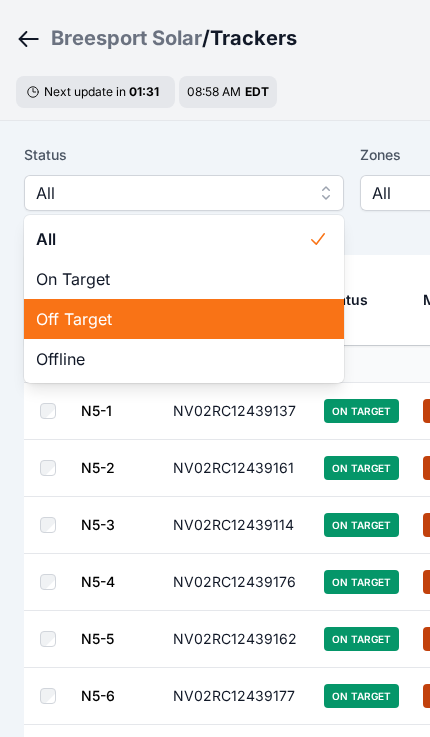 click on "Off Target" at bounding box center (172, 319) 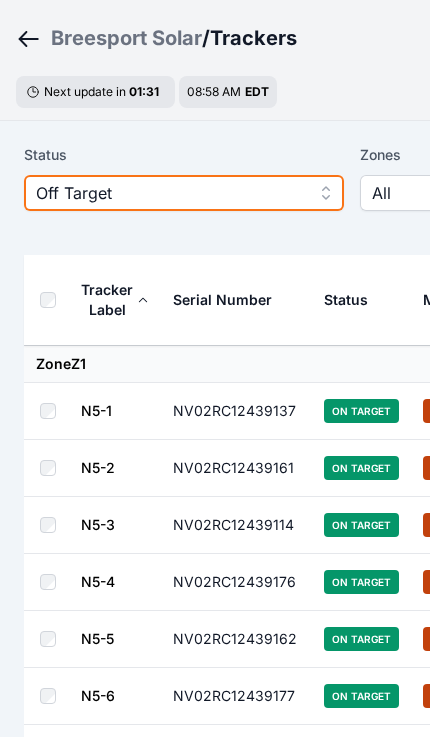 scroll, scrollTop: 0, scrollLeft: 0, axis: both 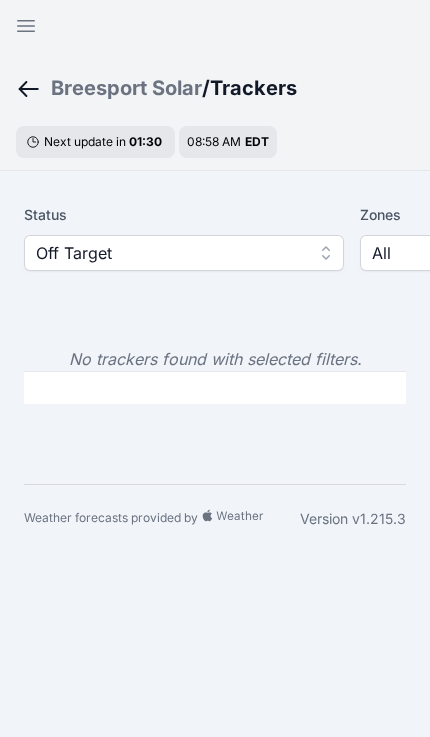 click on "Off Target" at bounding box center (170, 253) 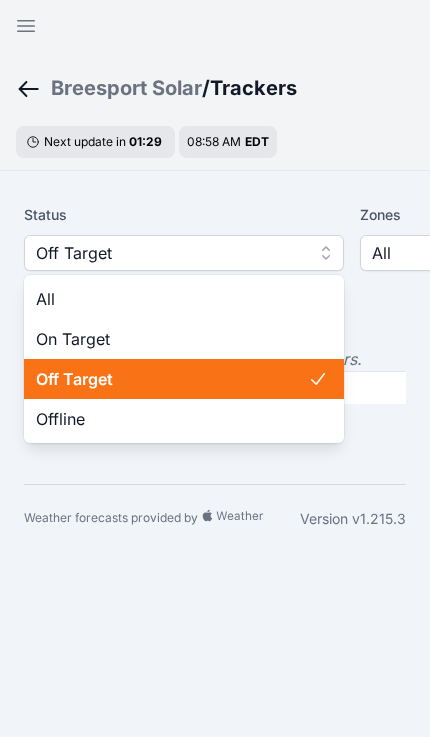 click on "Offline" at bounding box center [172, 419] 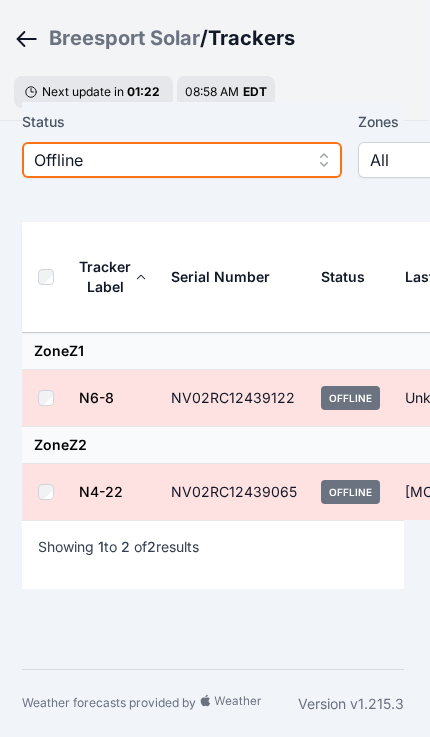 scroll, scrollTop: 93, scrollLeft: 3, axis: both 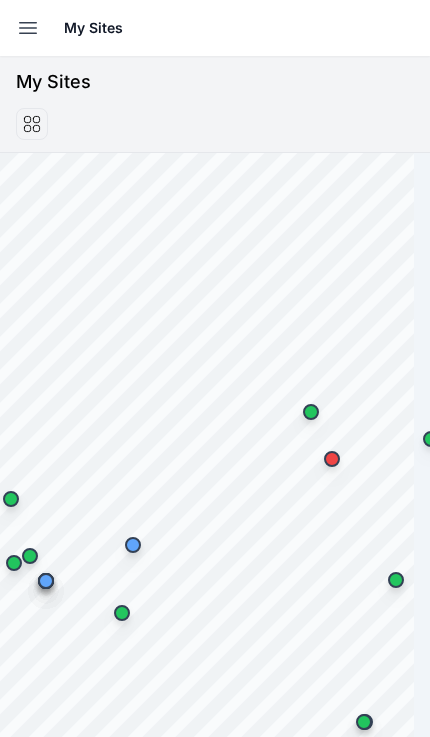 click 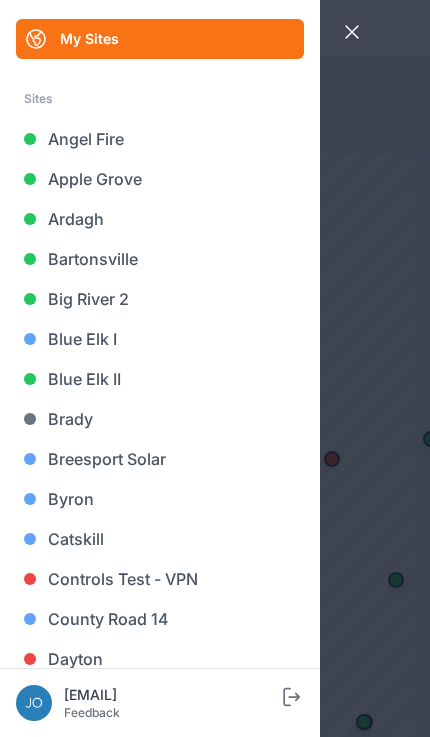 scroll, scrollTop: 75, scrollLeft: 0, axis: vertical 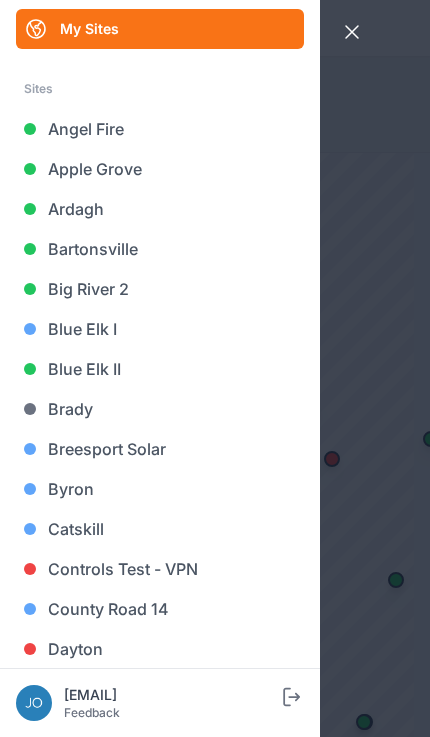 click on "Breesport Solar" at bounding box center [160, 449] 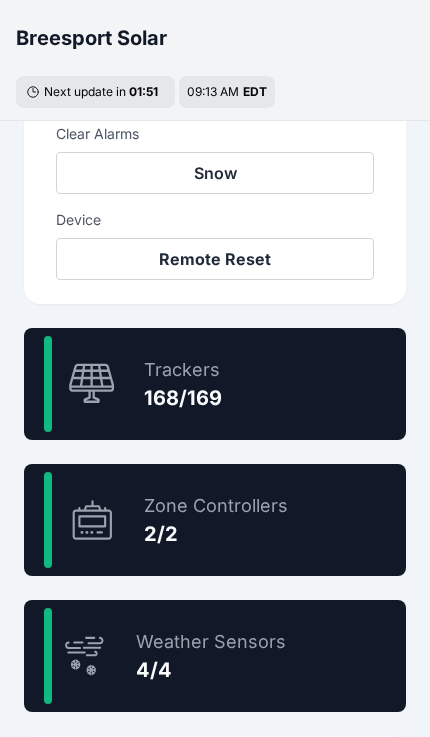 scroll, scrollTop: 1051, scrollLeft: 0, axis: vertical 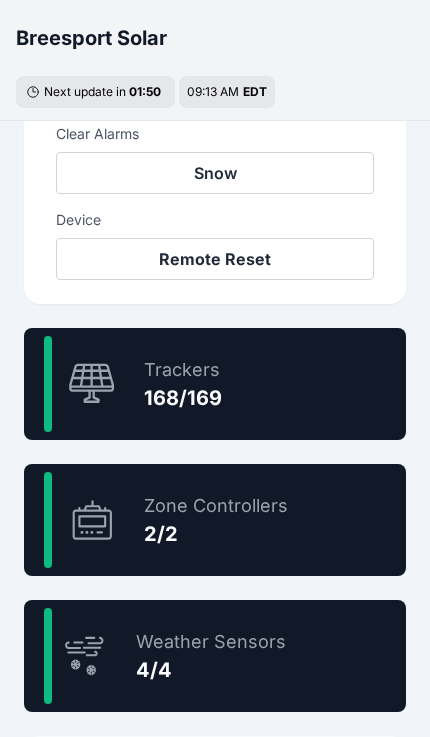 click on "99.4 % Trackers 168/169" at bounding box center [215, 384] 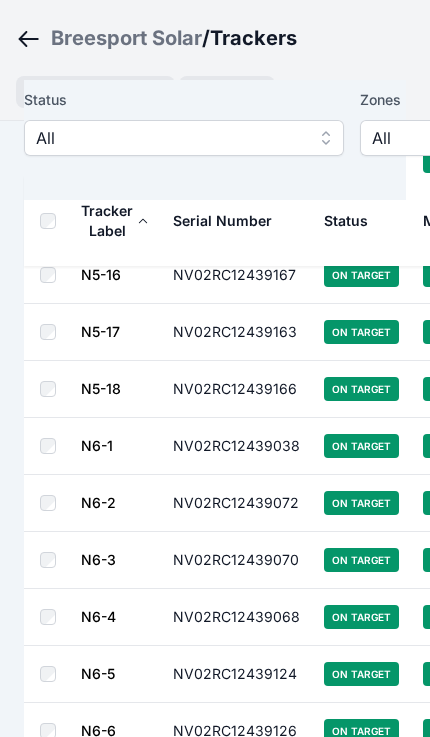 scroll, scrollTop: 60, scrollLeft: 0, axis: vertical 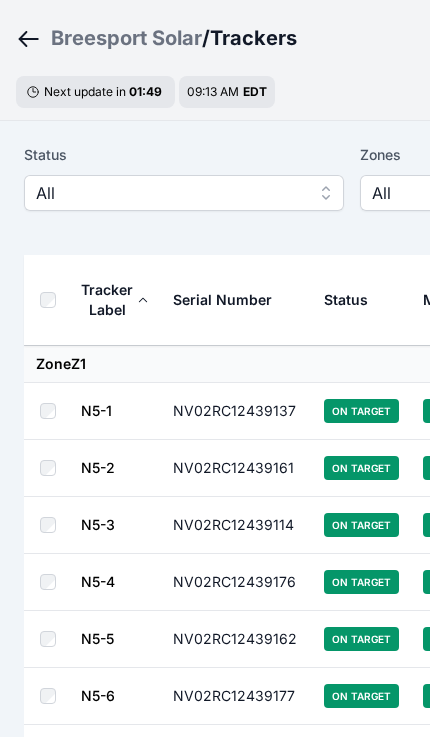 click on "All" at bounding box center (170, 193) 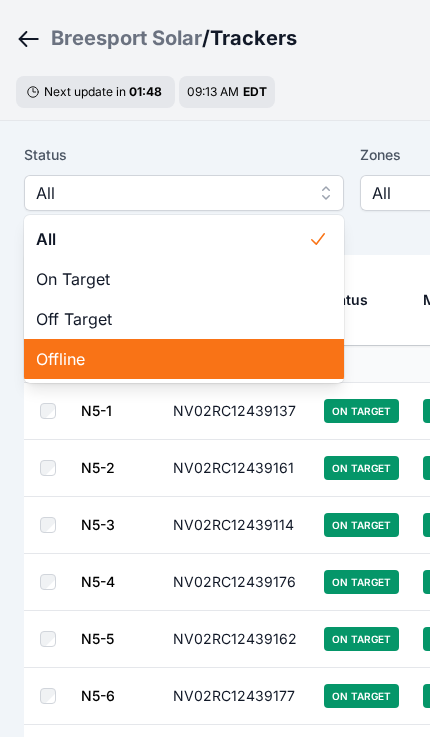 click on "Offline" at bounding box center (172, 359) 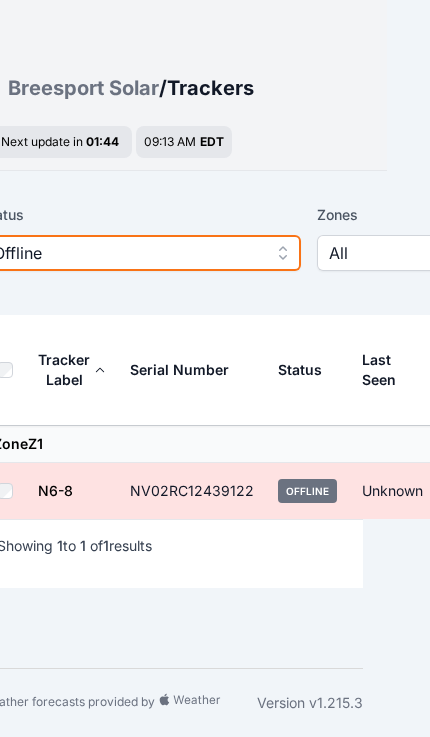 scroll, scrollTop: 0, scrollLeft: 0, axis: both 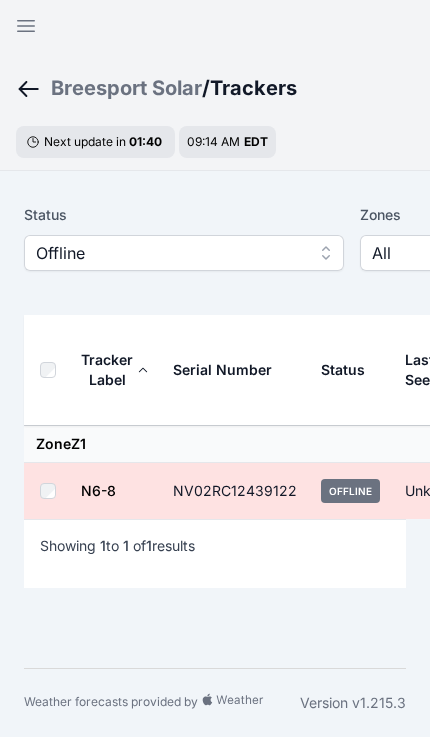click 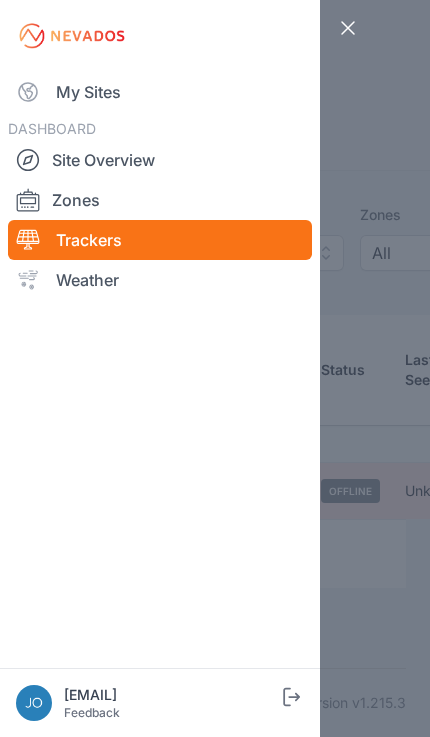 click on "My Sites" at bounding box center (160, 92) 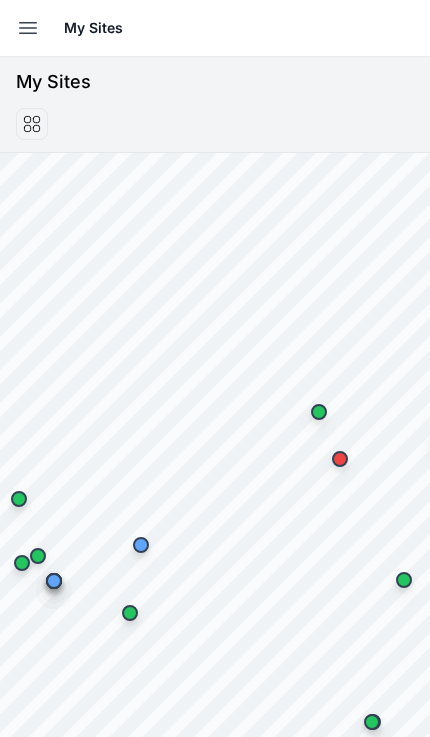 click 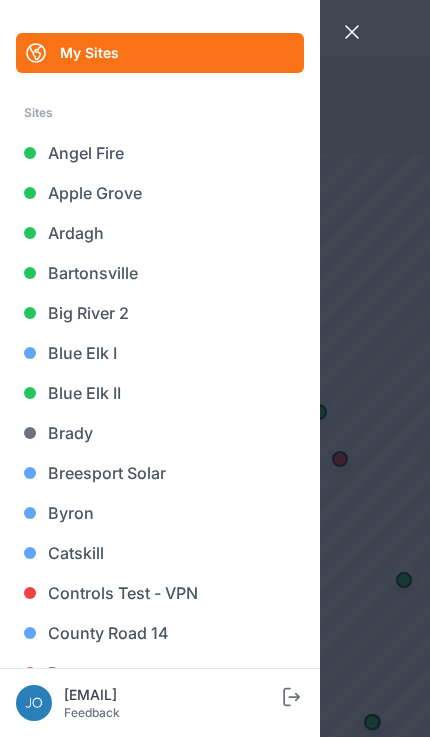 scroll, scrollTop: 50, scrollLeft: 0, axis: vertical 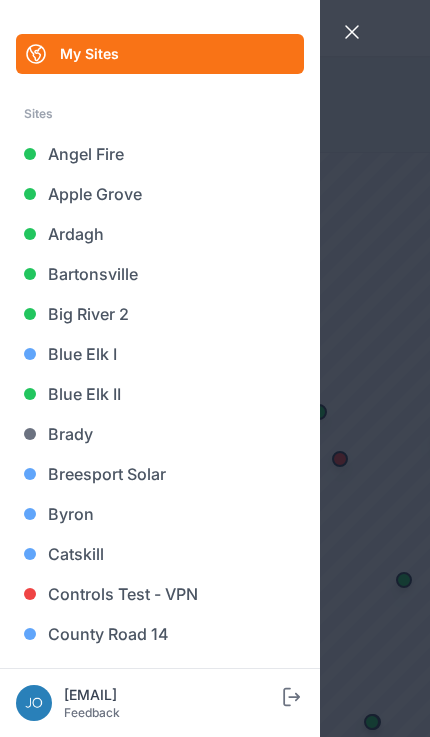 click on "Catskill" at bounding box center (160, 554) 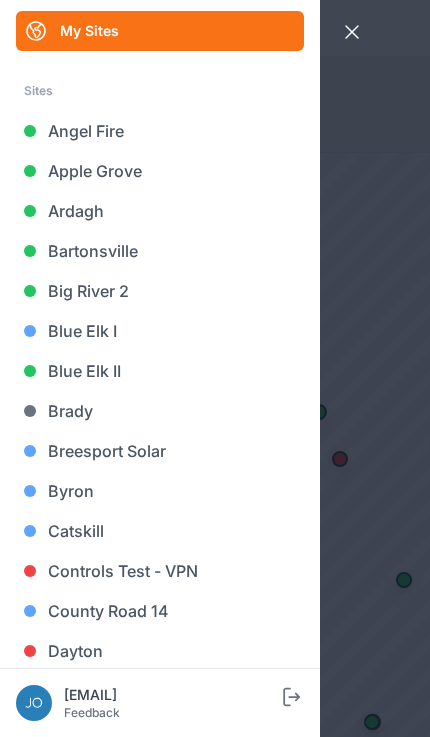 scroll, scrollTop: 75, scrollLeft: 0, axis: vertical 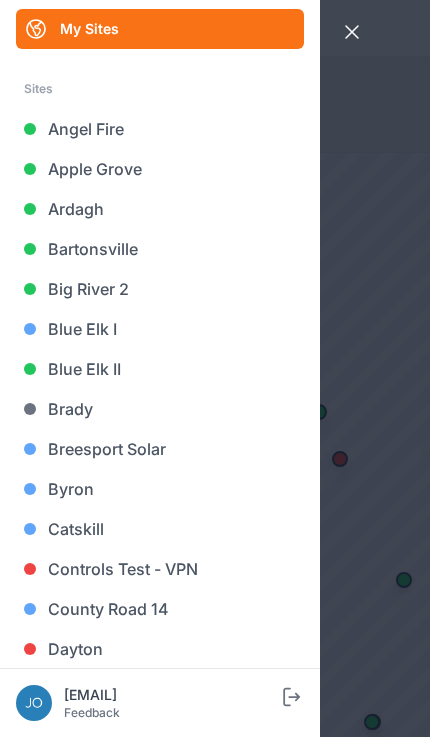 click on "Catskill" at bounding box center (160, 529) 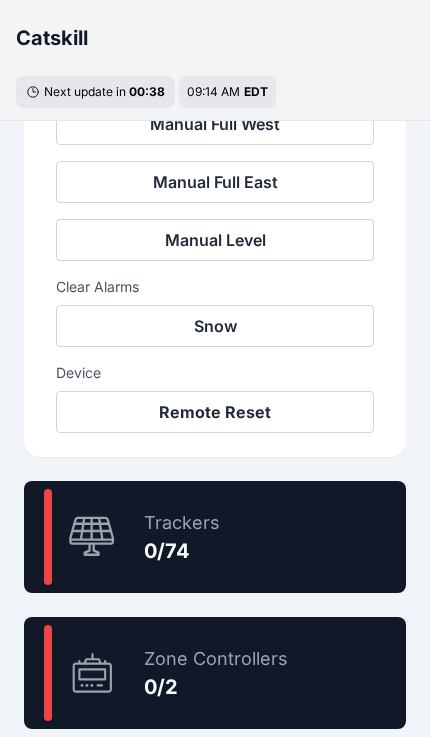 scroll, scrollTop: 931, scrollLeft: 0, axis: vertical 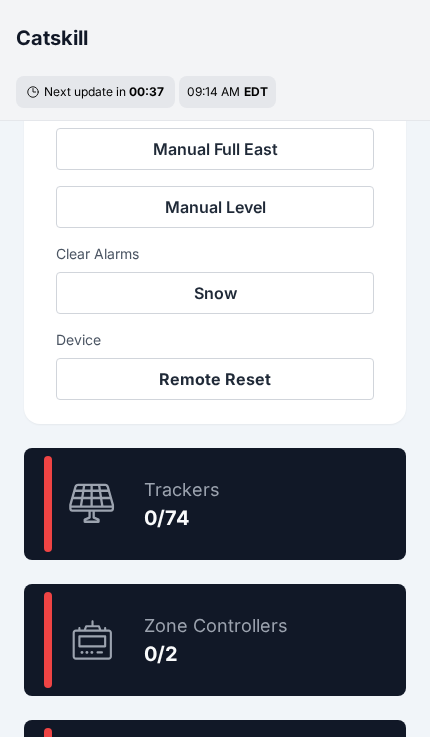 click on "0 % Trackers 0/74" at bounding box center (215, 504) 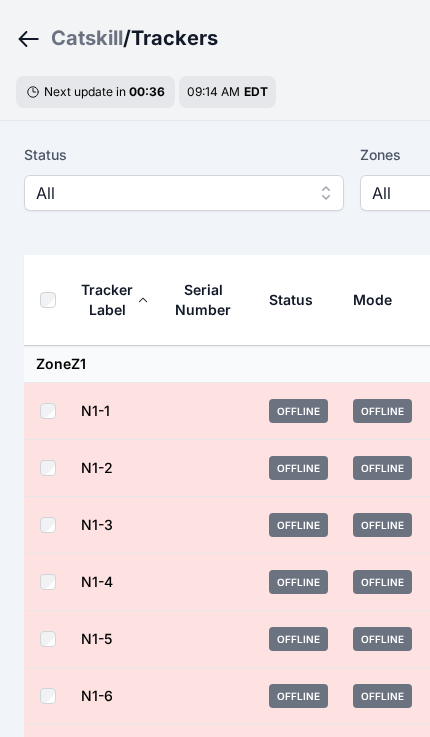 scroll, scrollTop: 0, scrollLeft: 0, axis: both 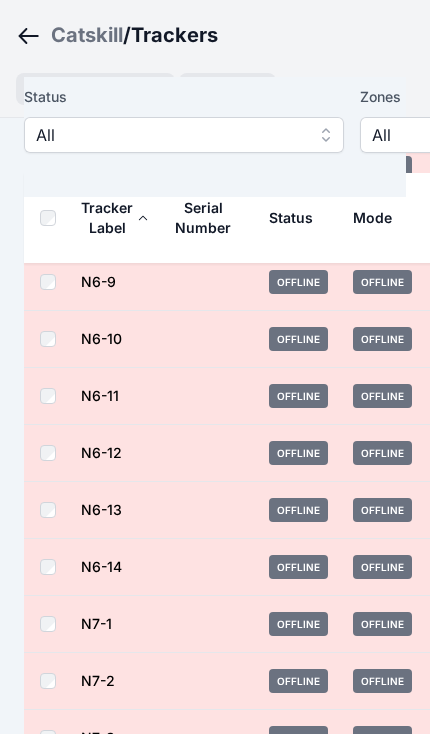 click on "All" at bounding box center (506, 138) 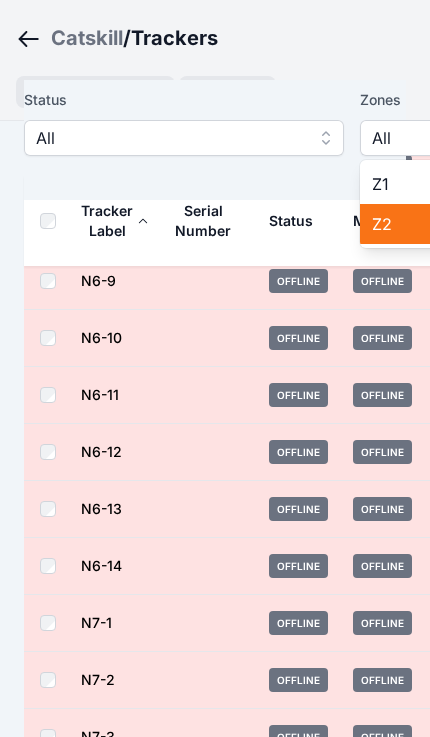 click on "Z2" at bounding box center (508, 224) 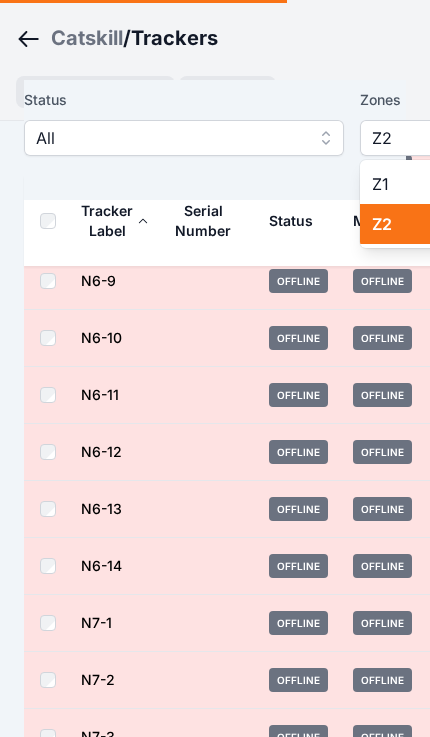 scroll, scrollTop: 659, scrollLeft: 0, axis: vertical 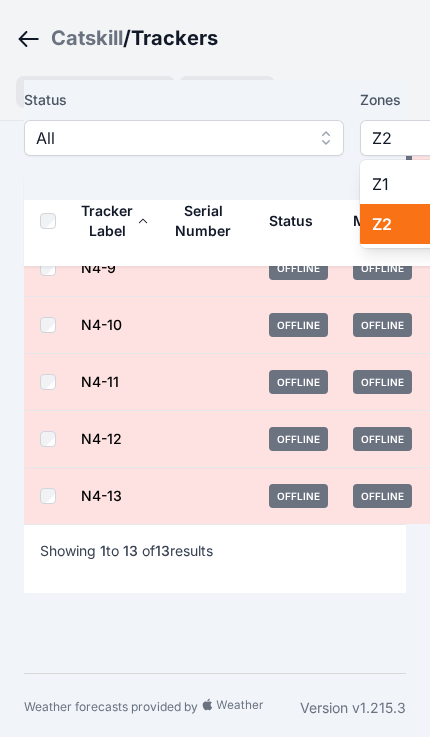 click on "Z2" at bounding box center (508, 224) 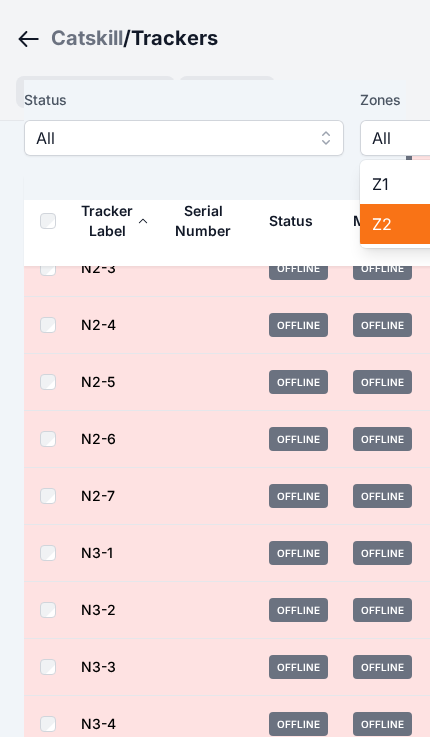 click on "Z2" at bounding box center [508, 224] 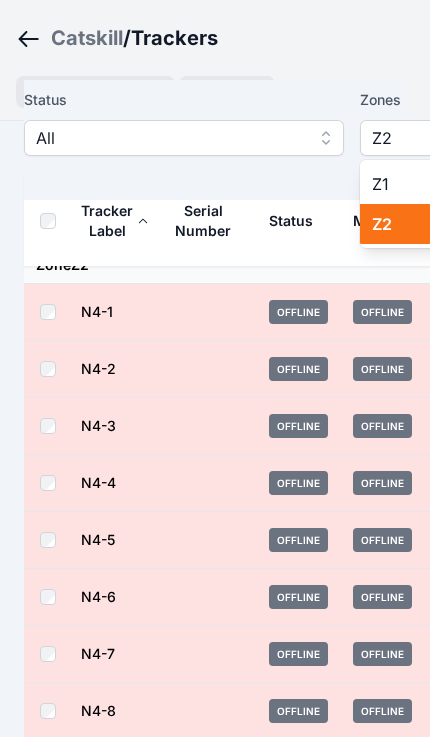 scroll, scrollTop: 0, scrollLeft: 0, axis: both 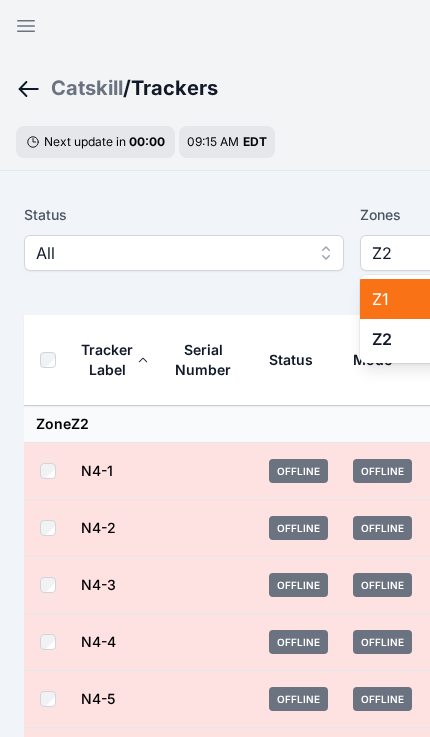 click on "Z1" at bounding box center (508, 299) 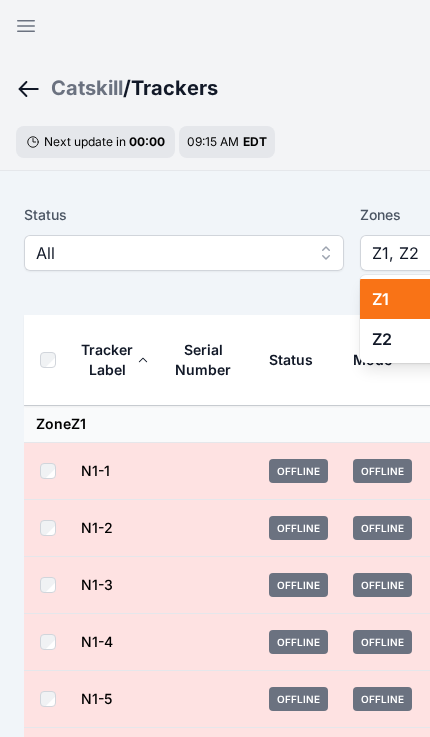 click on "Z1" at bounding box center [508, 299] 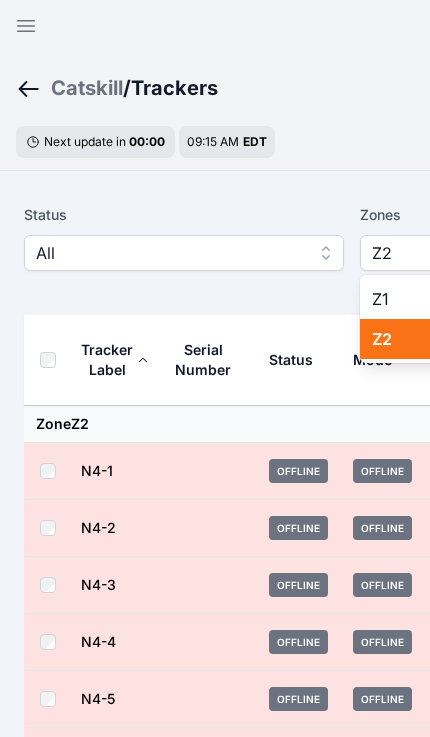 click on "Z2" at bounding box center [508, 339] 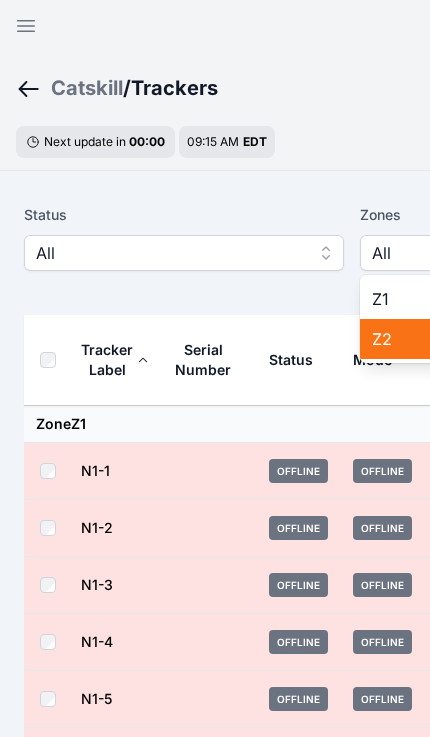 click on "My Sites DASHBOARD Site Overview Zones Trackers Weather joe.mikula@nevados.solar Feedback Log out Open sidebar Catskill  /  Trackers Next update in   00 : 00 09:15 AM EDT Status All Zones All Z1 Z2 Group by Zone Group by Zone Commands Tracker Label Serial Number Status Mode Zone E-Stop Current Angle Peak Motor Current Battery Imbalance mV Pony Panel mV Zone  Z1 N1-1 Offline Offline Z1 N1-2 Offline Offline Z1 N1-3 Offline Offline Z1 N1-4 Offline Offline Z1 N1-5 Offline Offline Z1 N1-6 Offline Offline Z1 N2-1 Offline Offline Z1 N2-2 Offline Offline Z1 N2-3 Offline Offline Z1 N2-4 Offline Offline Z1 N2-5 Offline Offline Z1 N2-6 Offline Offline Z1 N2-7 Offline Offline Z1 N3-1 Offline Offline Z1 N3-2 Offline Offline Z1 N3-3 Offline Offline Z1 N3-4 Offline Offline Z1 N3-5 Offline Offline Z1 N3-6 Offline Offline Z1 N3-7 Offline Offline Z1 N3-8 Offline Offline Z1 N3-9 Offline Offline Z1 N3-10 Offline Offline Z1 N3-11 Offline Offline Z1 N3-12 Offline Offline Z1 N3-13 Offline Offline Z1 N5-1 Offline Offline Z1 N5-2" at bounding box center [215, 368] 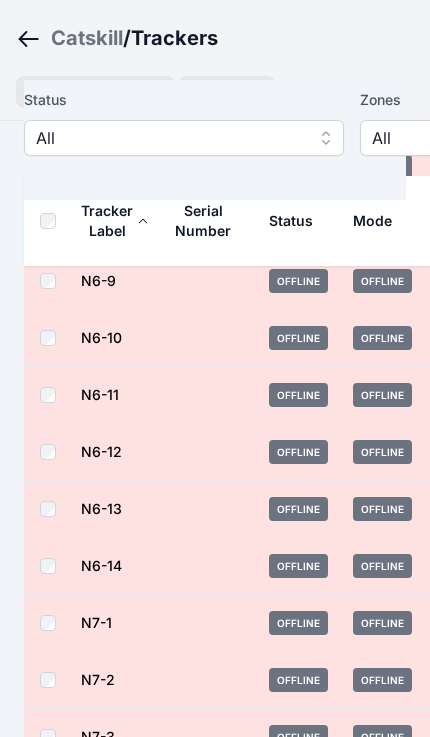 click on "All" at bounding box center [506, 138] 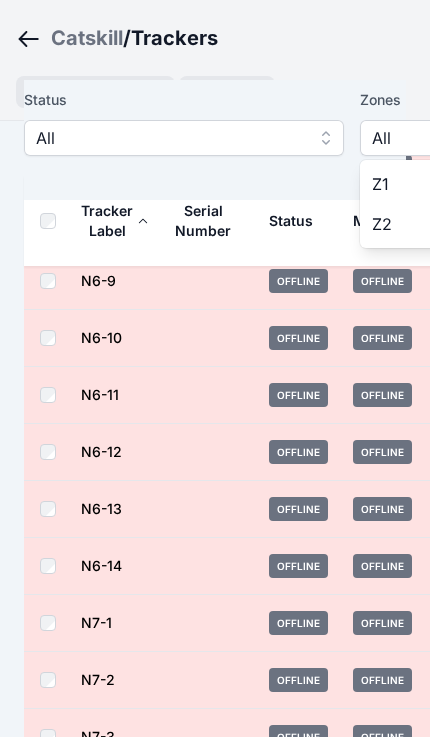 click on "Z1" at bounding box center (508, 184) 